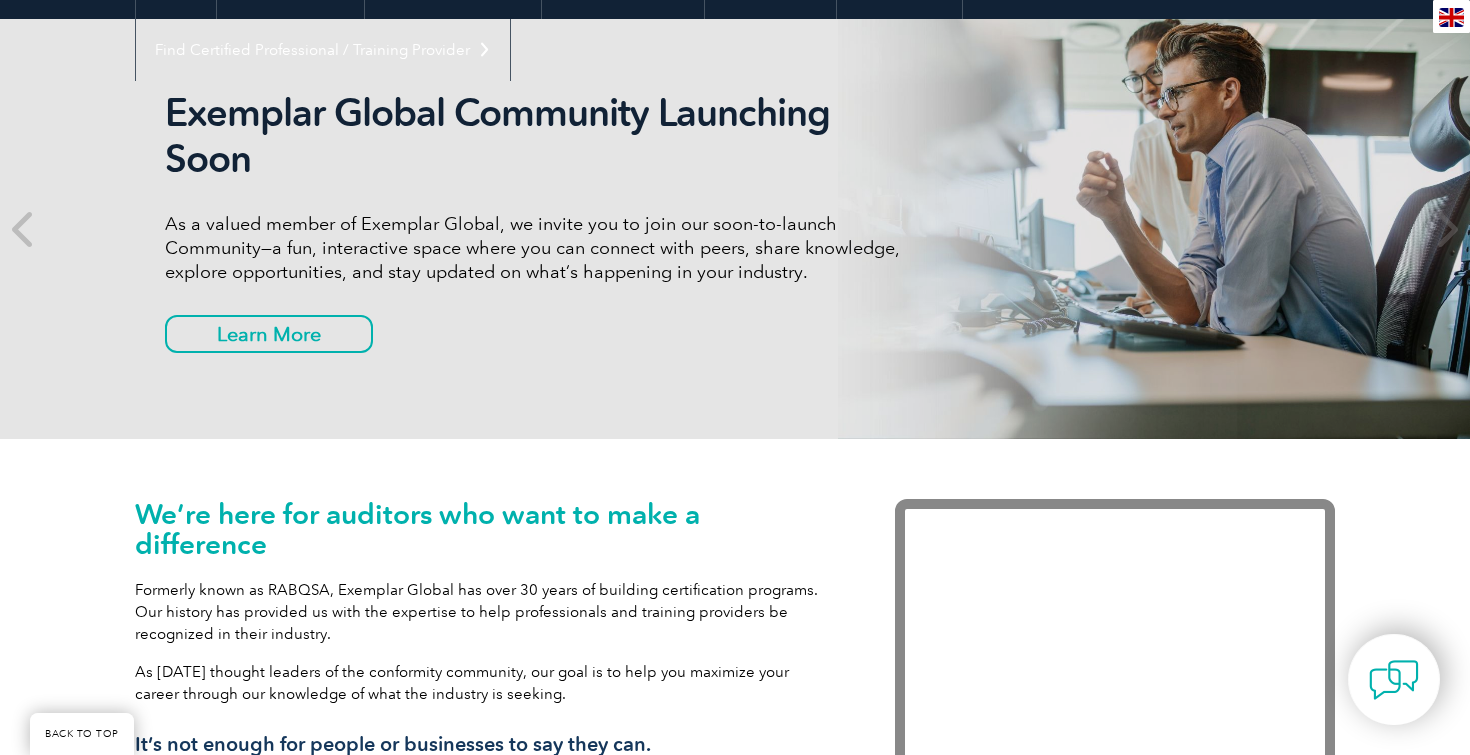scroll, scrollTop: 0, scrollLeft: 0, axis: both 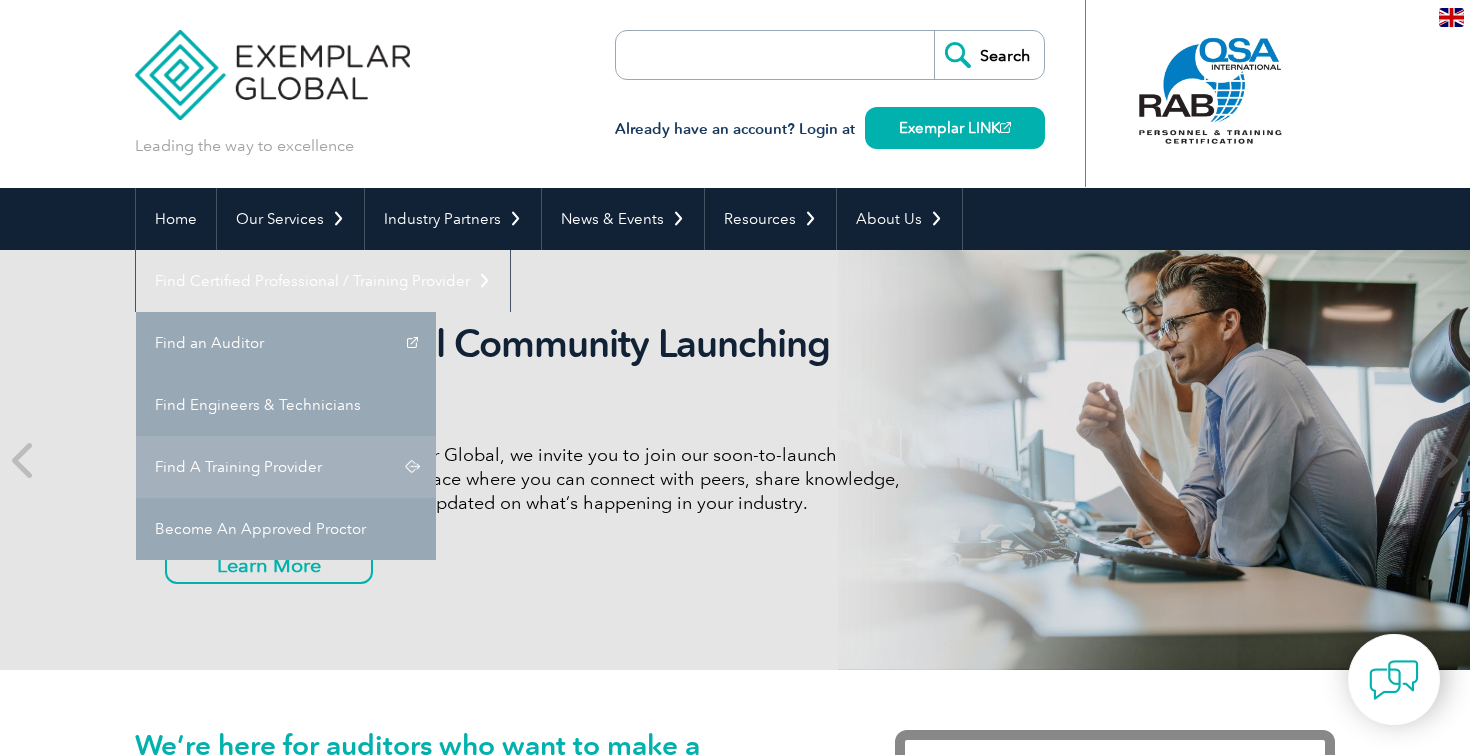 click on "Find A Training Provider" at bounding box center (286, 467) 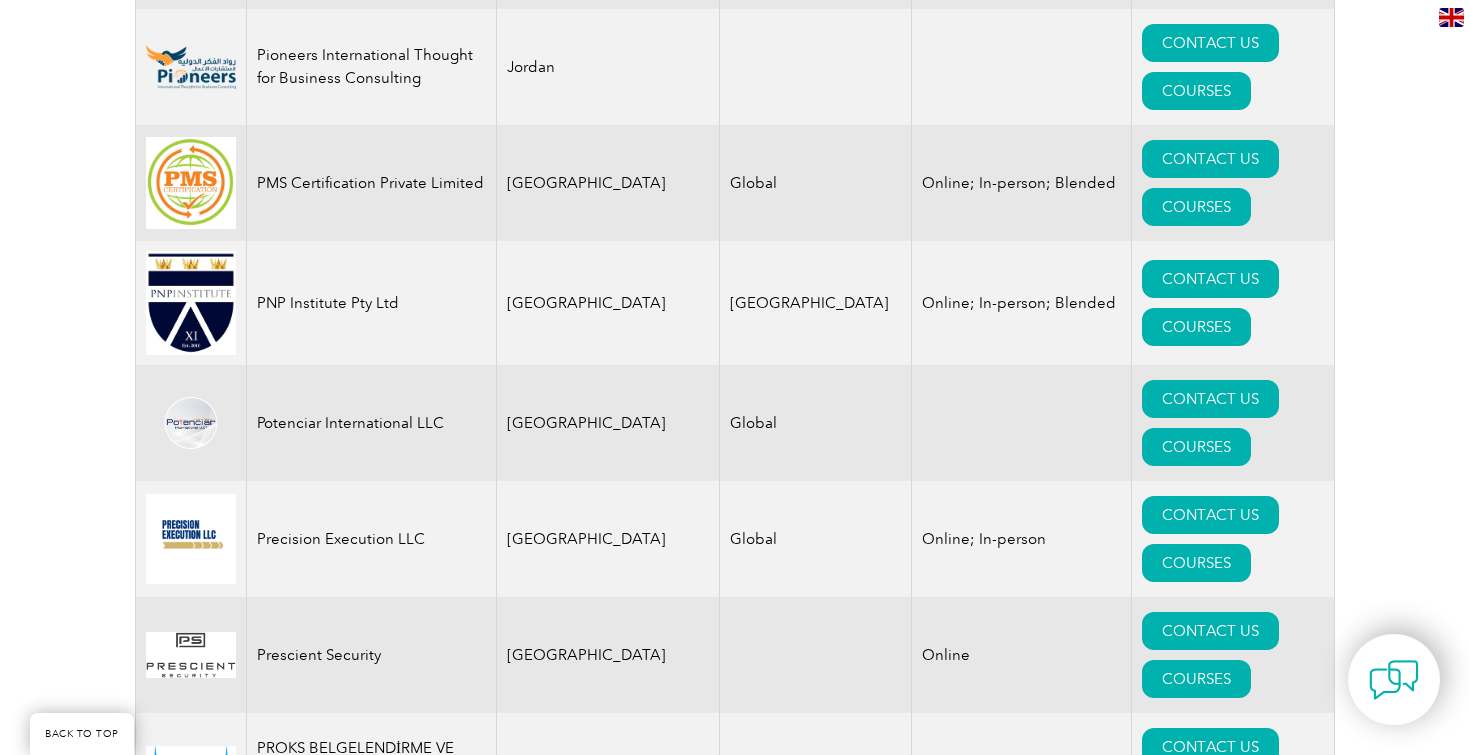 scroll, scrollTop: 3241, scrollLeft: 0, axis: vertical 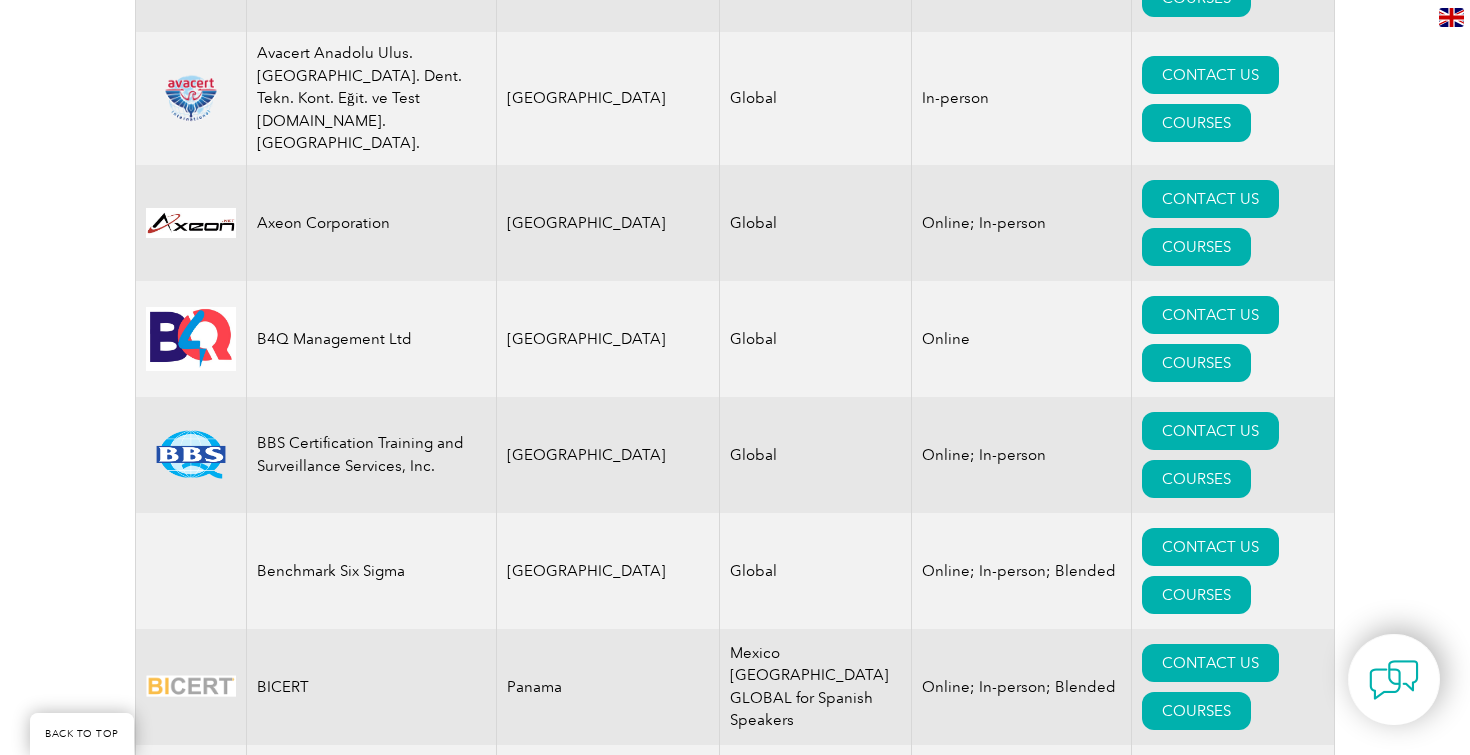 click on "COURSES" at bounding box center (1196, 1471) 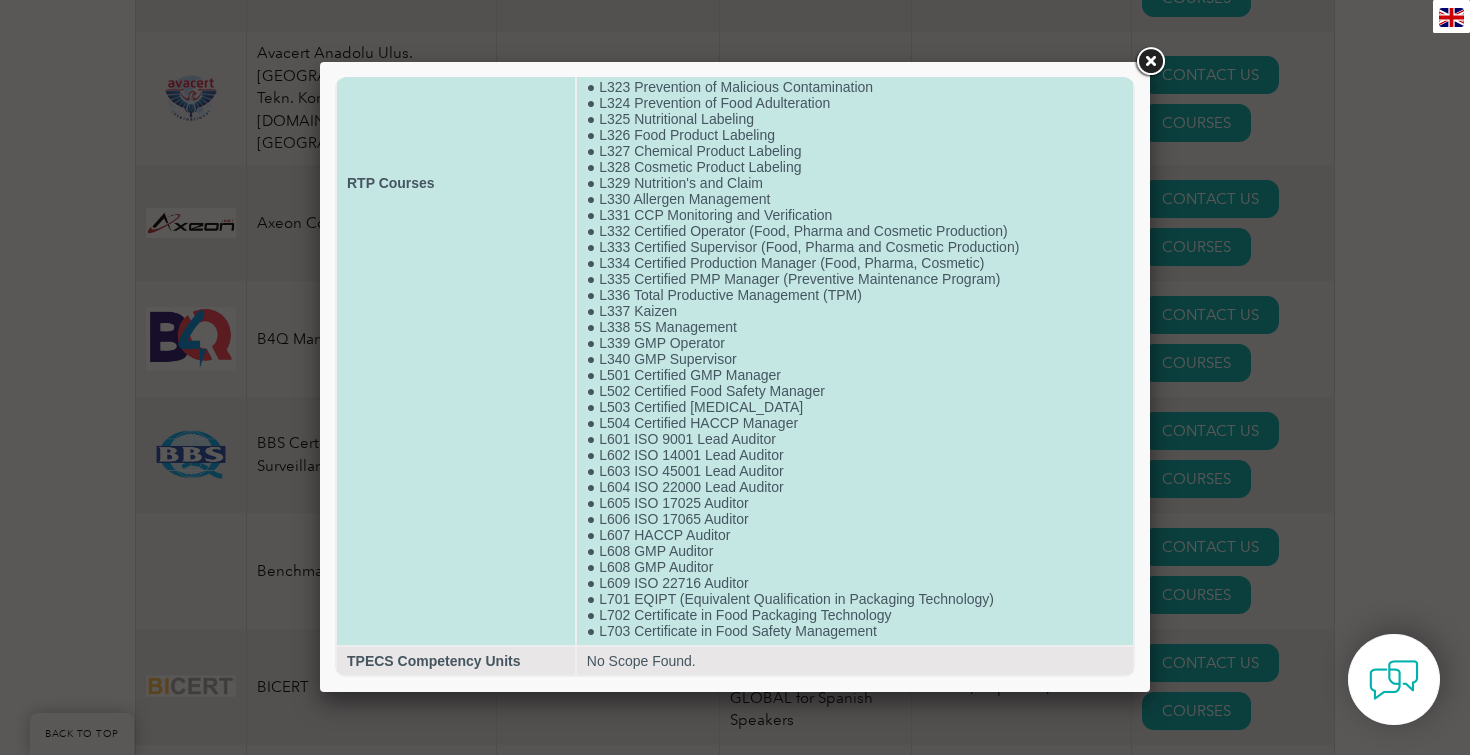 scroll, scrollTop: 468, scrollLeft: 0, axis: vertical 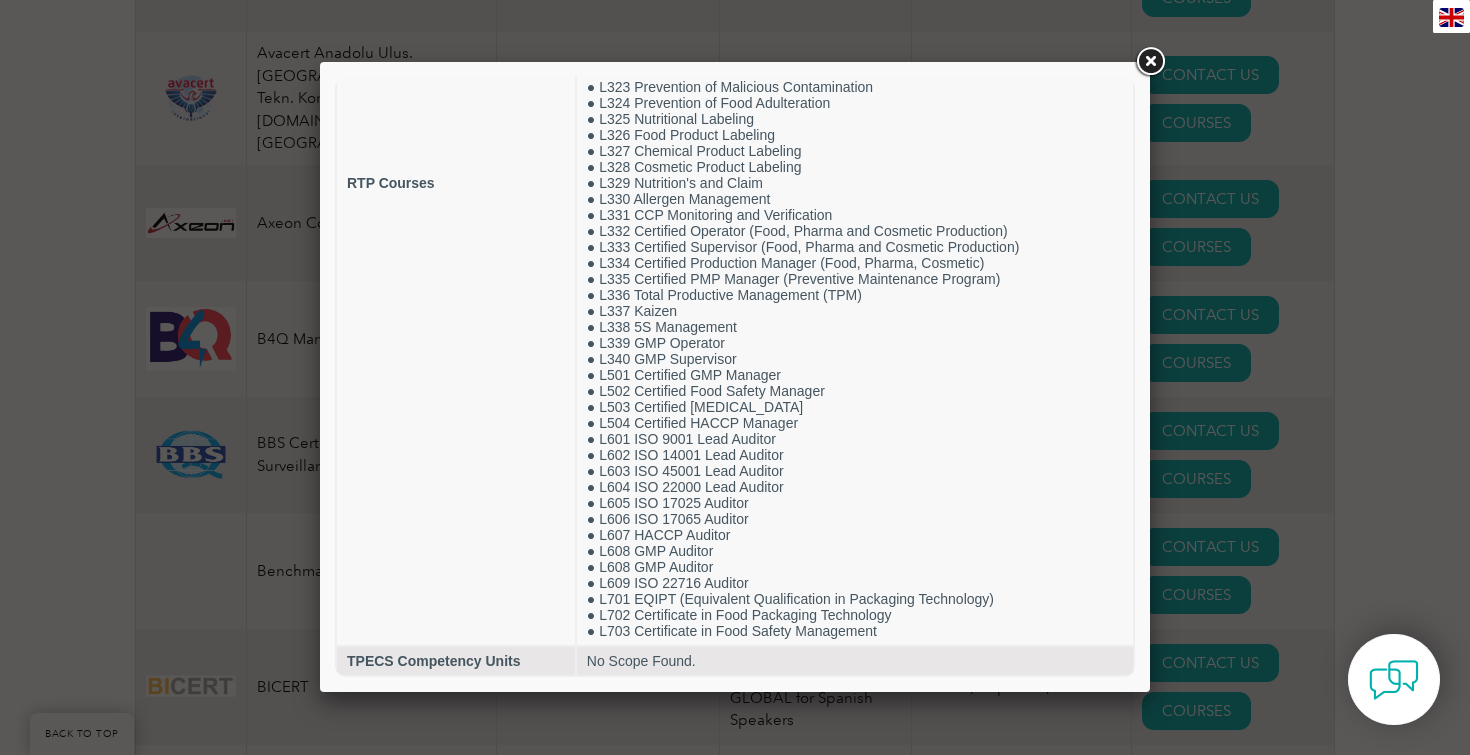click at bounding box center [1150, 62] 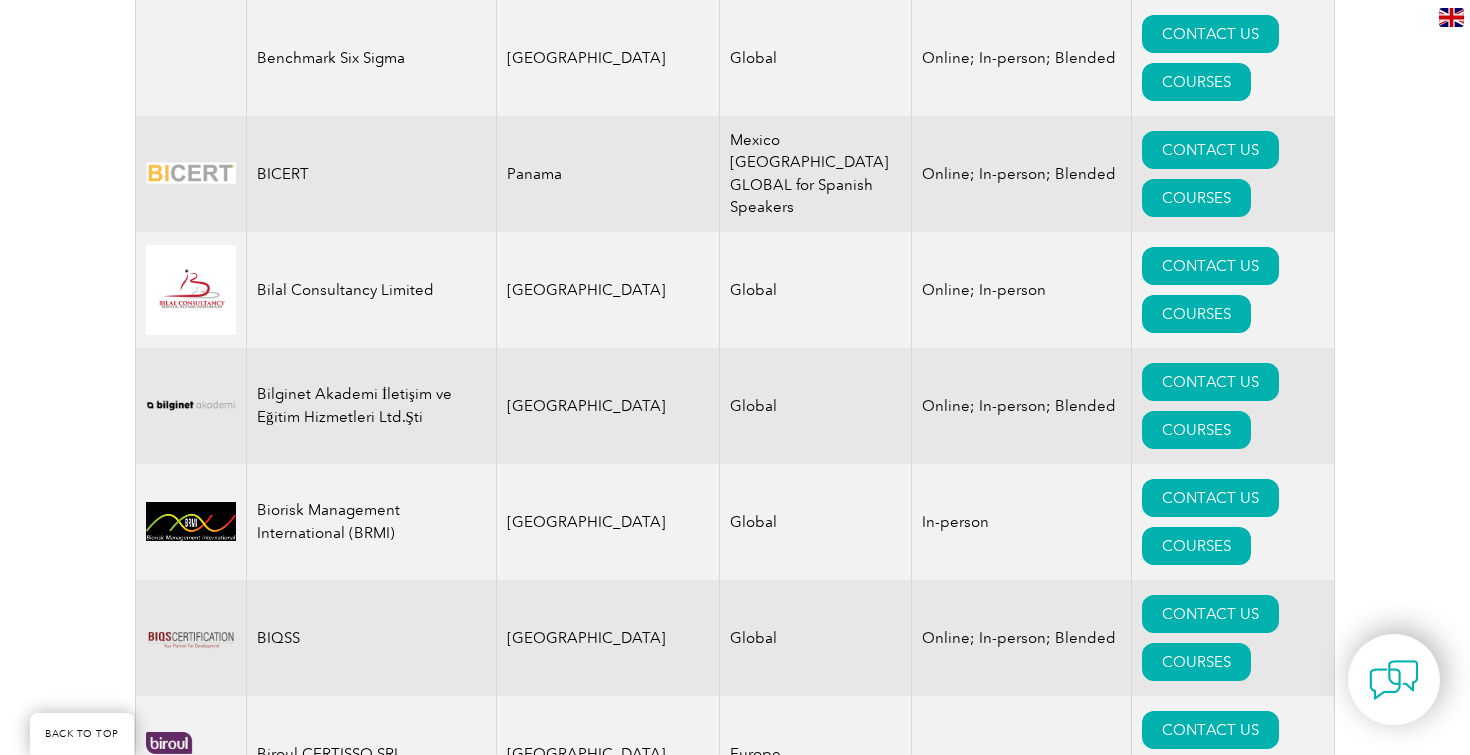 scroll, scrollTop: 5380, scrollLeft: 0, axis: vertical 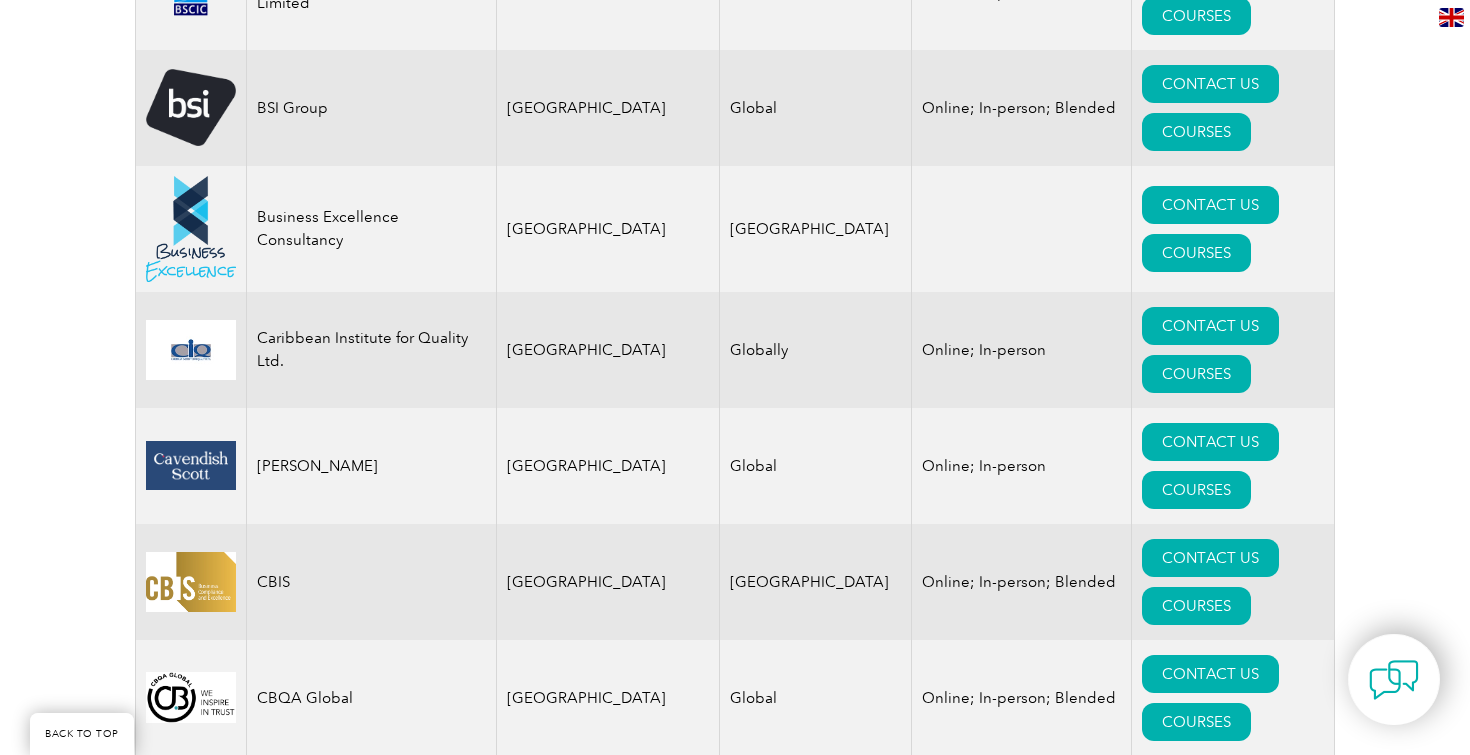 drag, startPoint x: 258, startPoint y: 382, endPoint x: 345, endPoint y: 372, distance: 87.57283 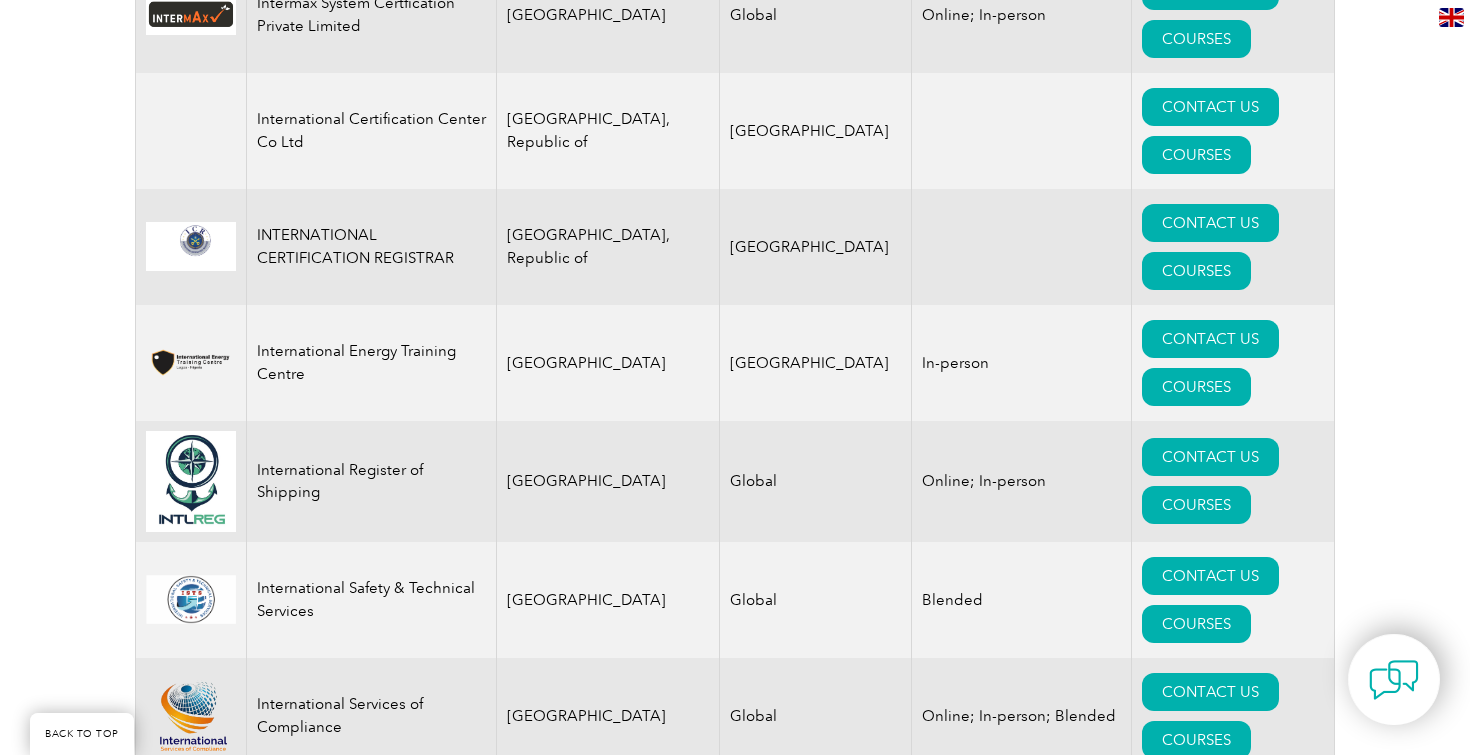 scroll, scrollTop: 18266, scrollLeft: 0, axis: vertical 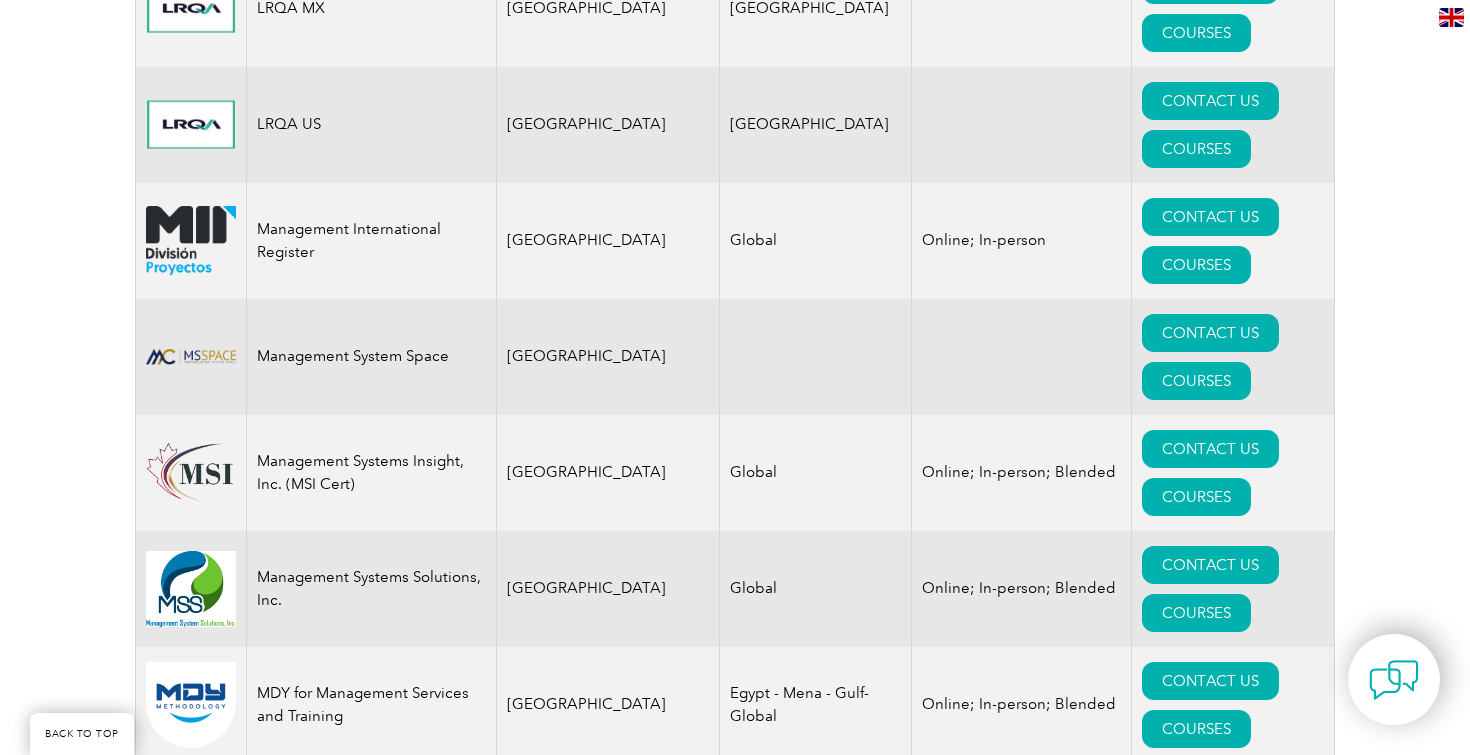 drag, startPoint x: 259, startPoint y: 375, endPoint x: 456, endPoint y: 390, distance: 197.57024 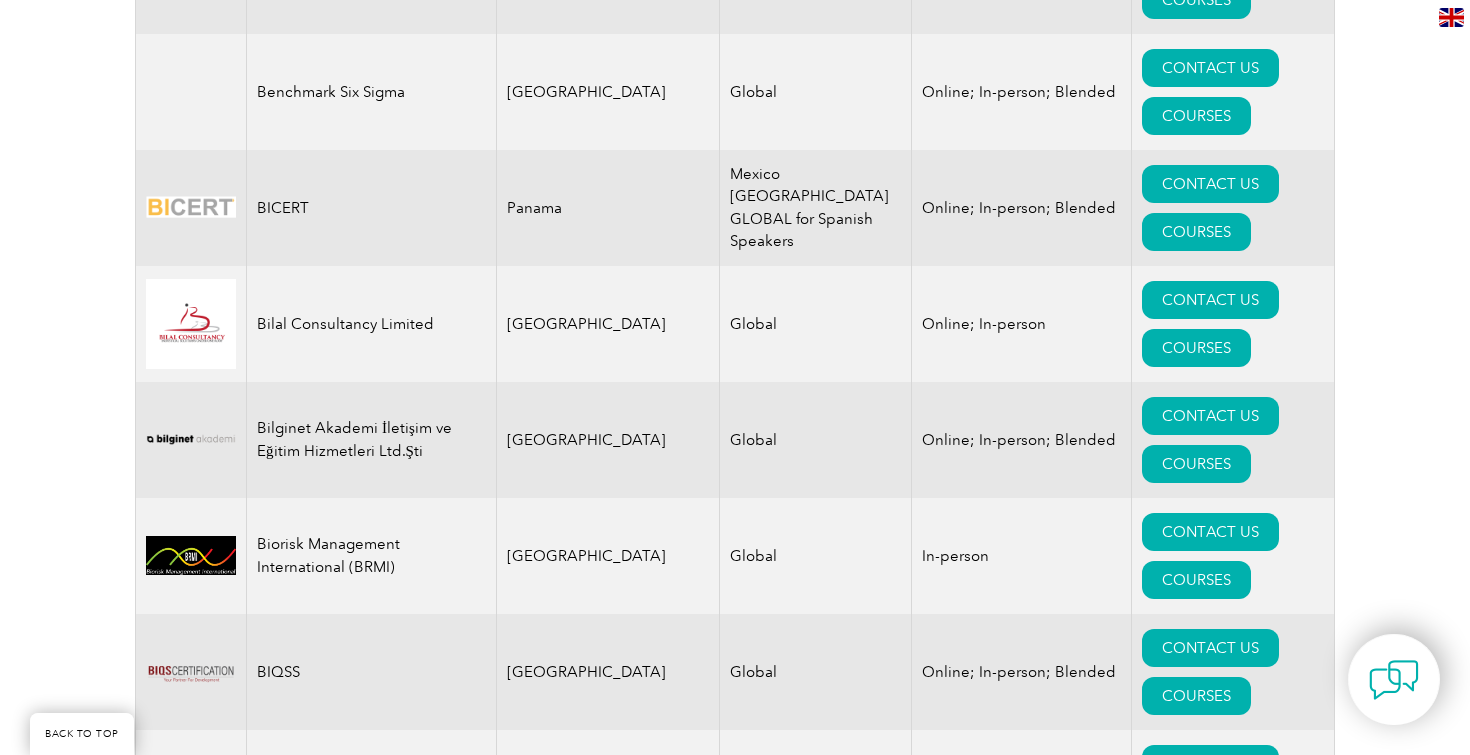scroll, scrollTop: 3241, scrollLeft: 0, axis: vertical 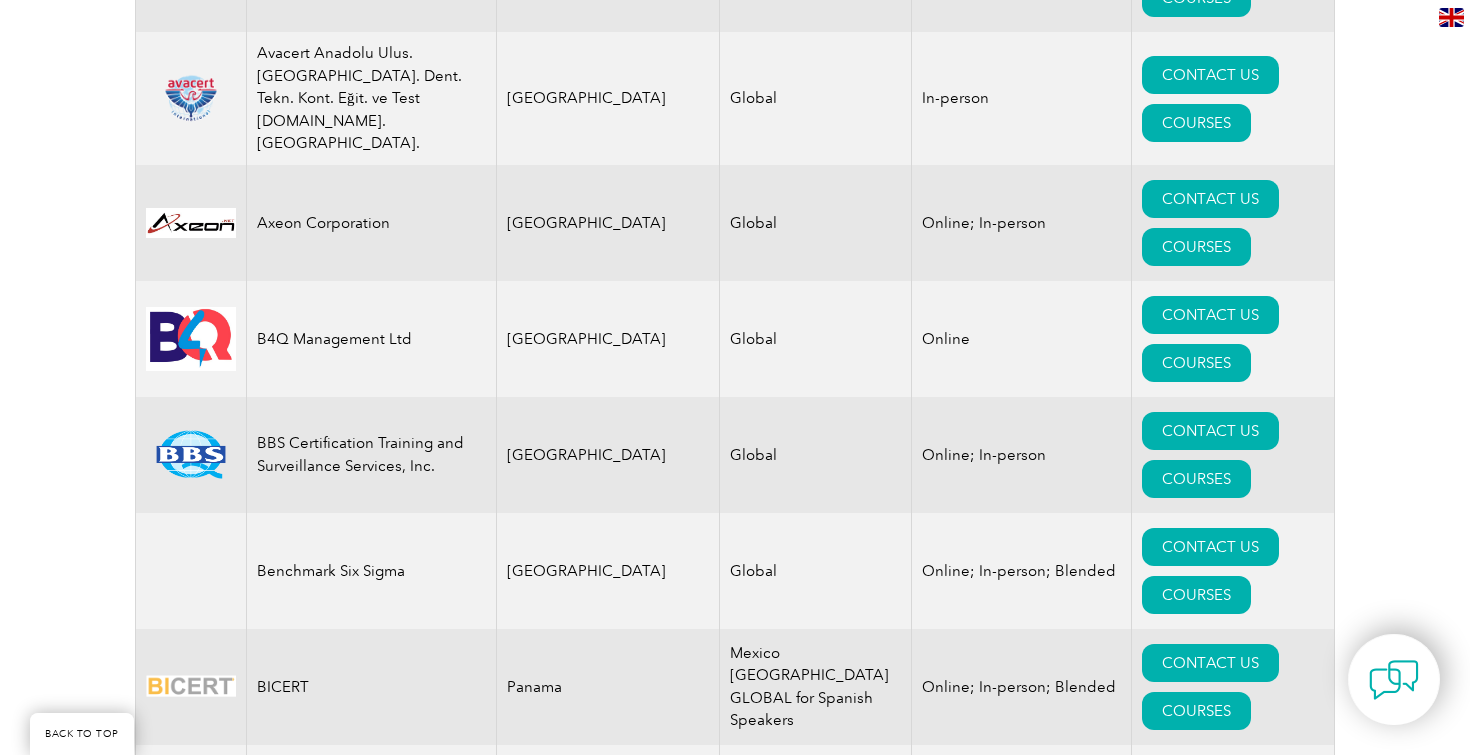 drag, startPoint x: 260, startPoint y: 443, endPoint x: 485, endPoint y: 454, distance: 225.26872 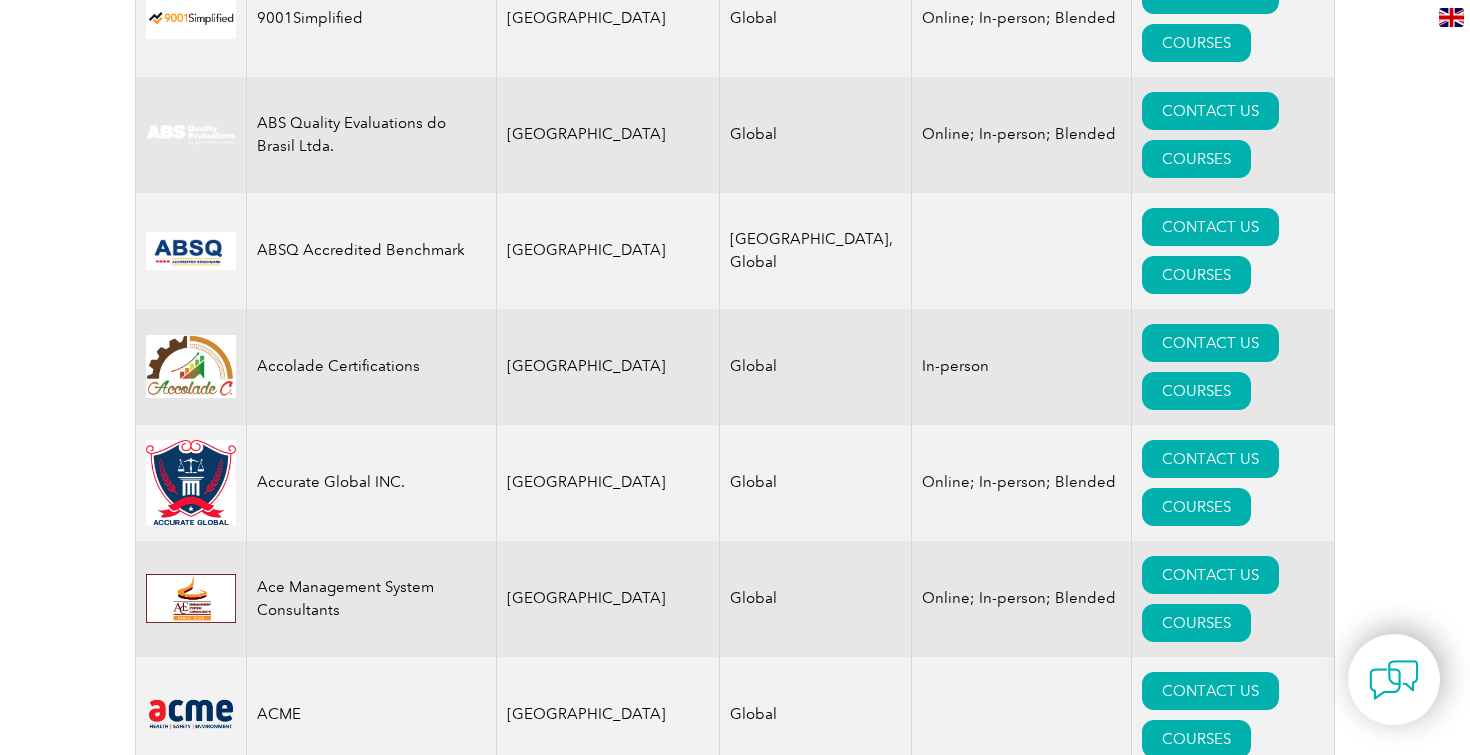 scroll, scrollTop: 0, scrollLeft: 0, axis: both 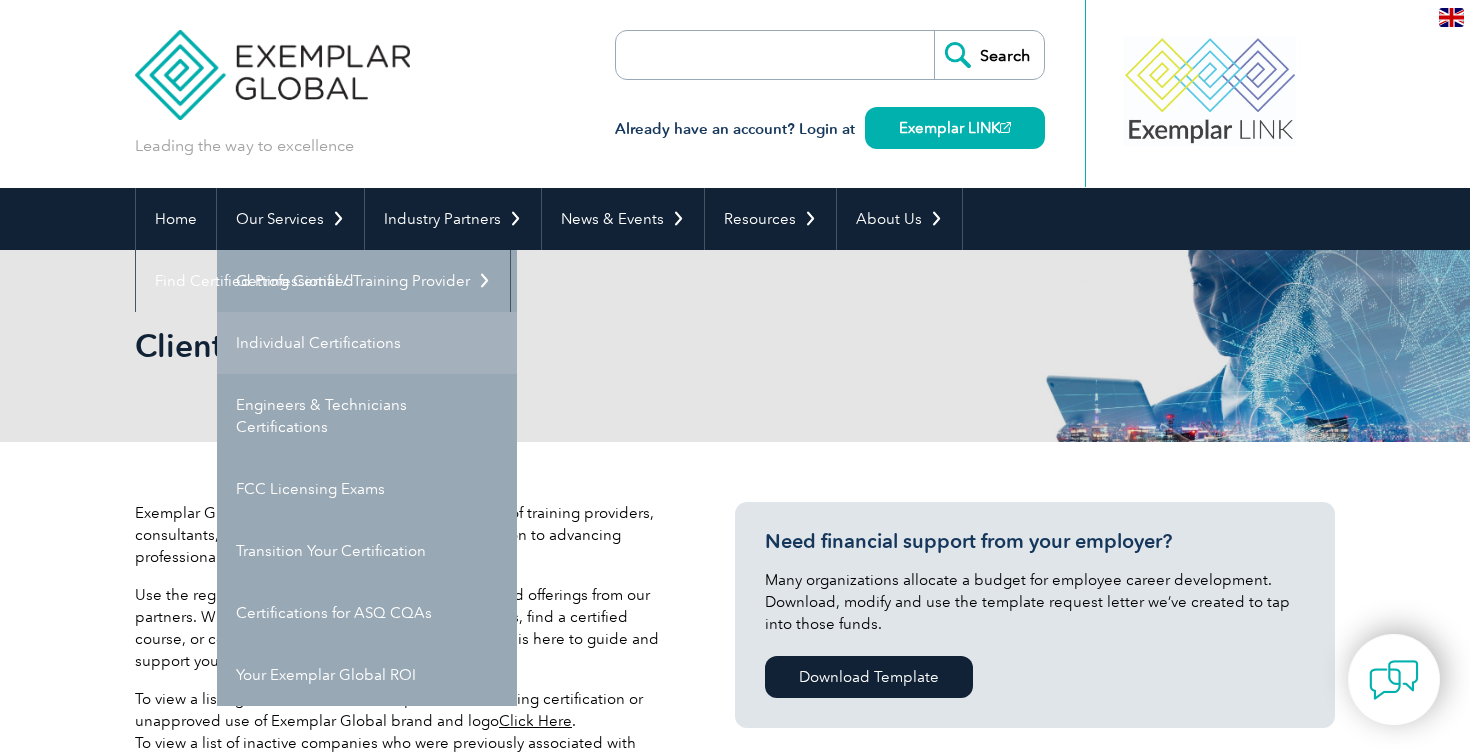 click on "Individual Certifications" at bounding box center (367, 343) 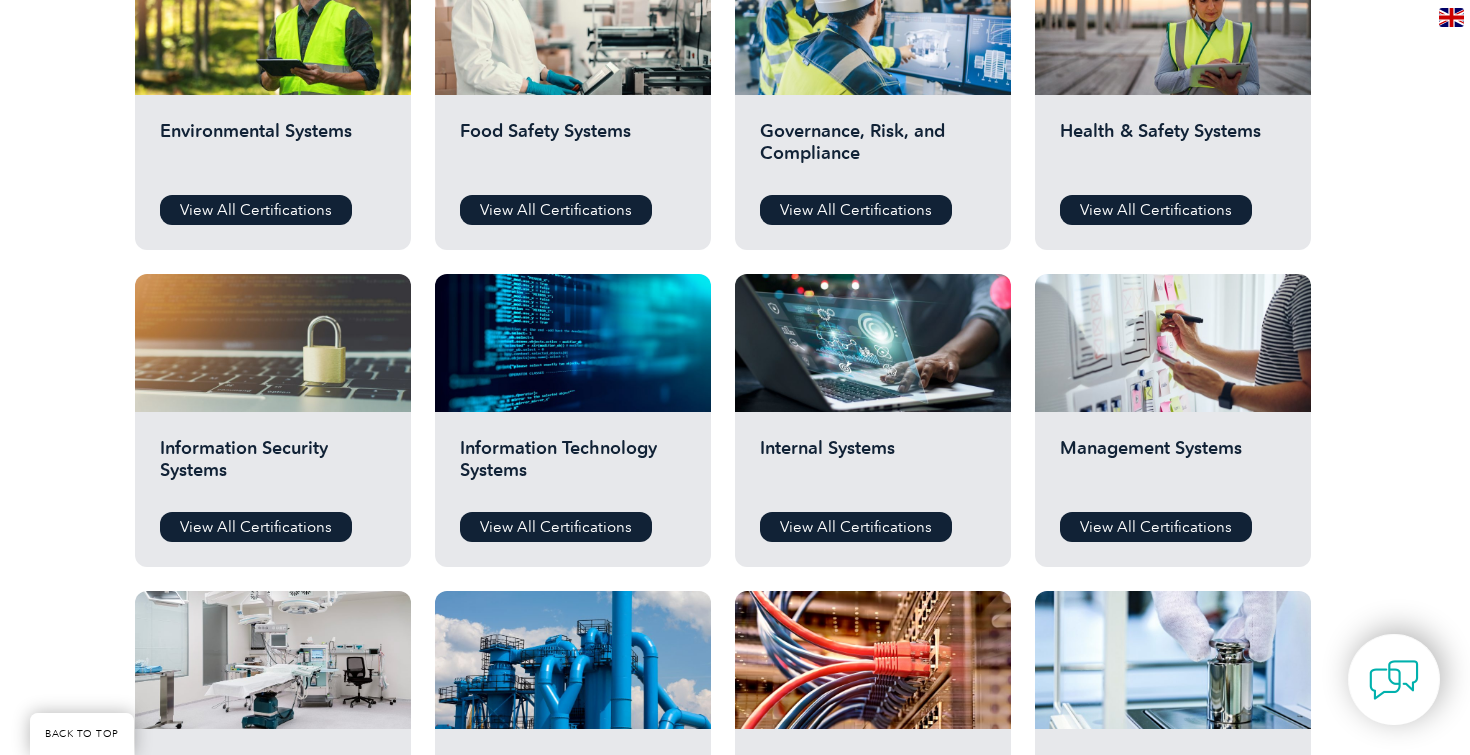 scroll, scrollTop: 852, scrollLeft: 0, axis: vertical 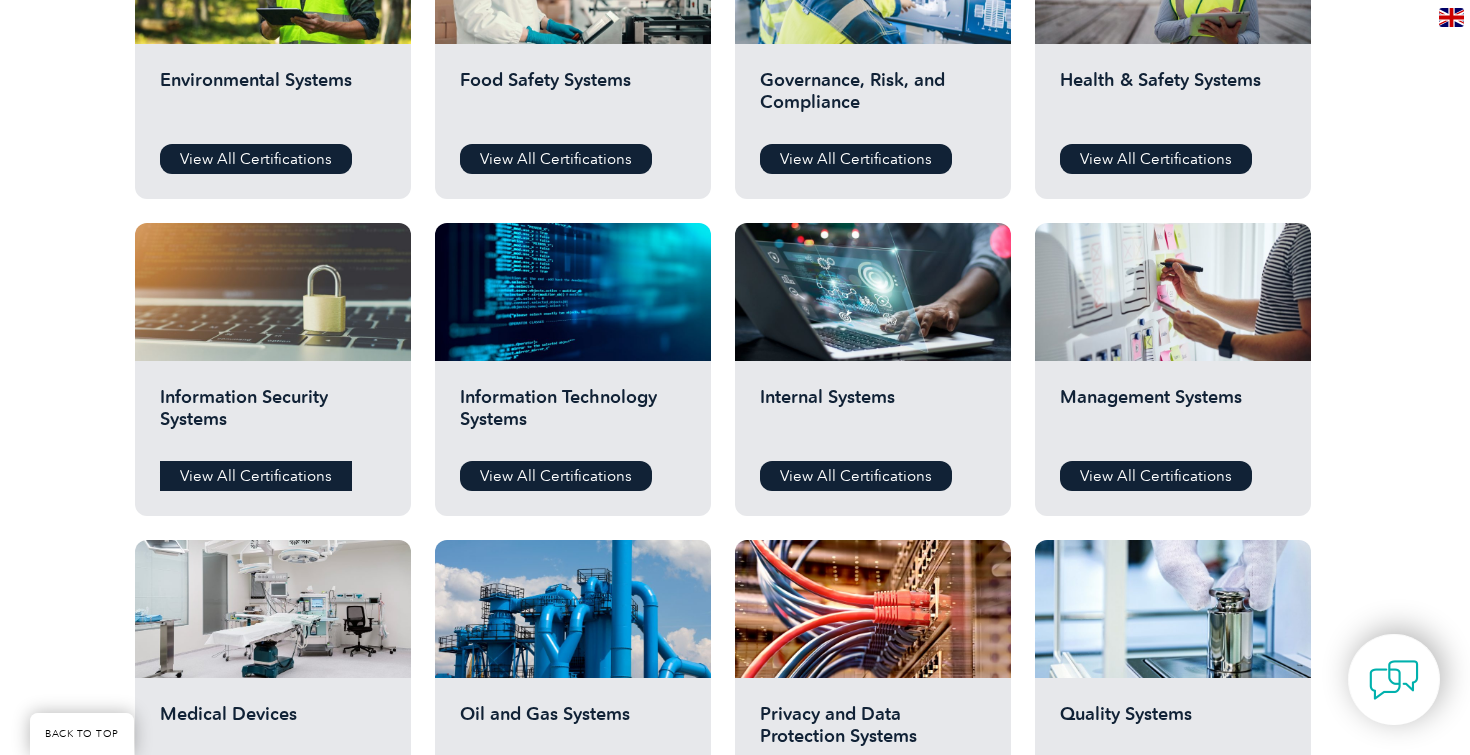 click on "View All Certifications" at bounding box center [256, 476] 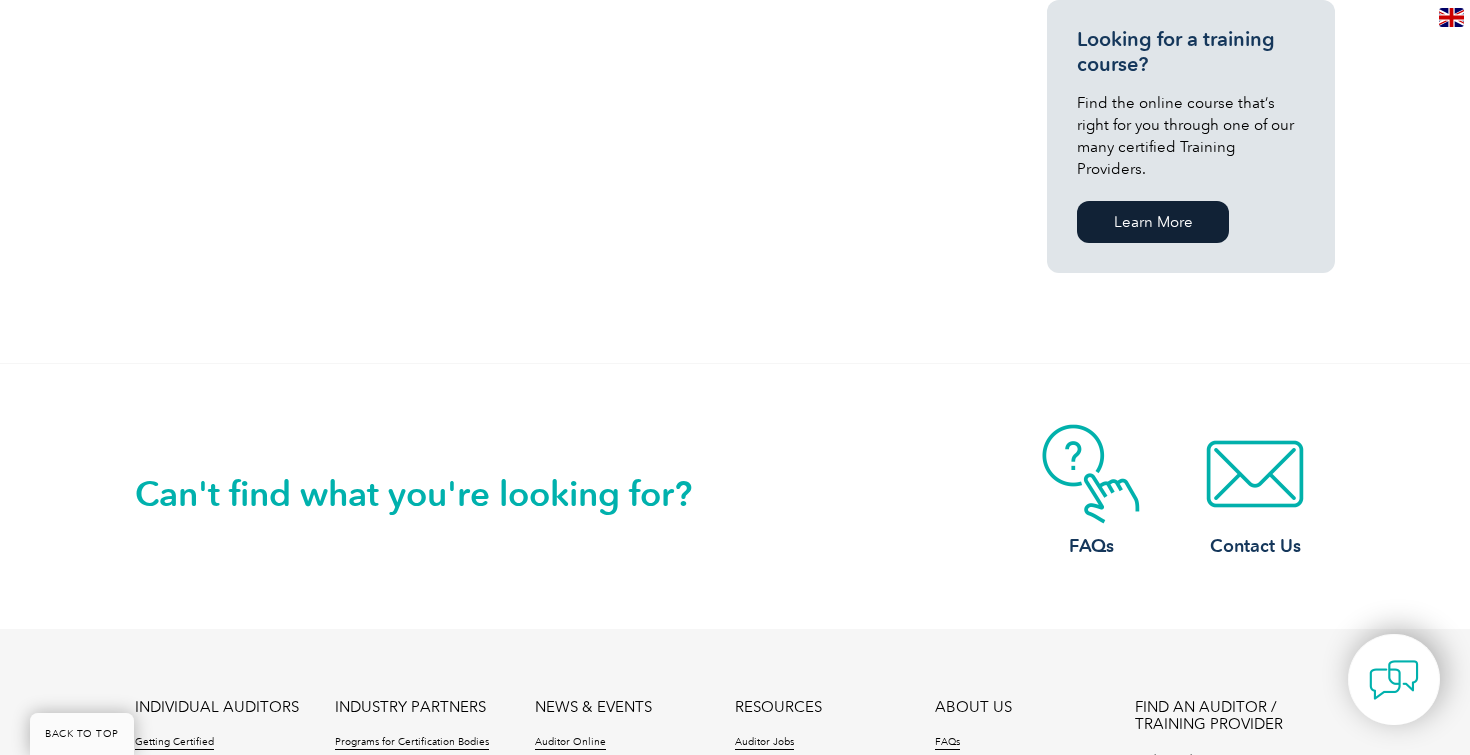 scroll, scrollTop: 1379, scrollLeft: 0, axis: vertical 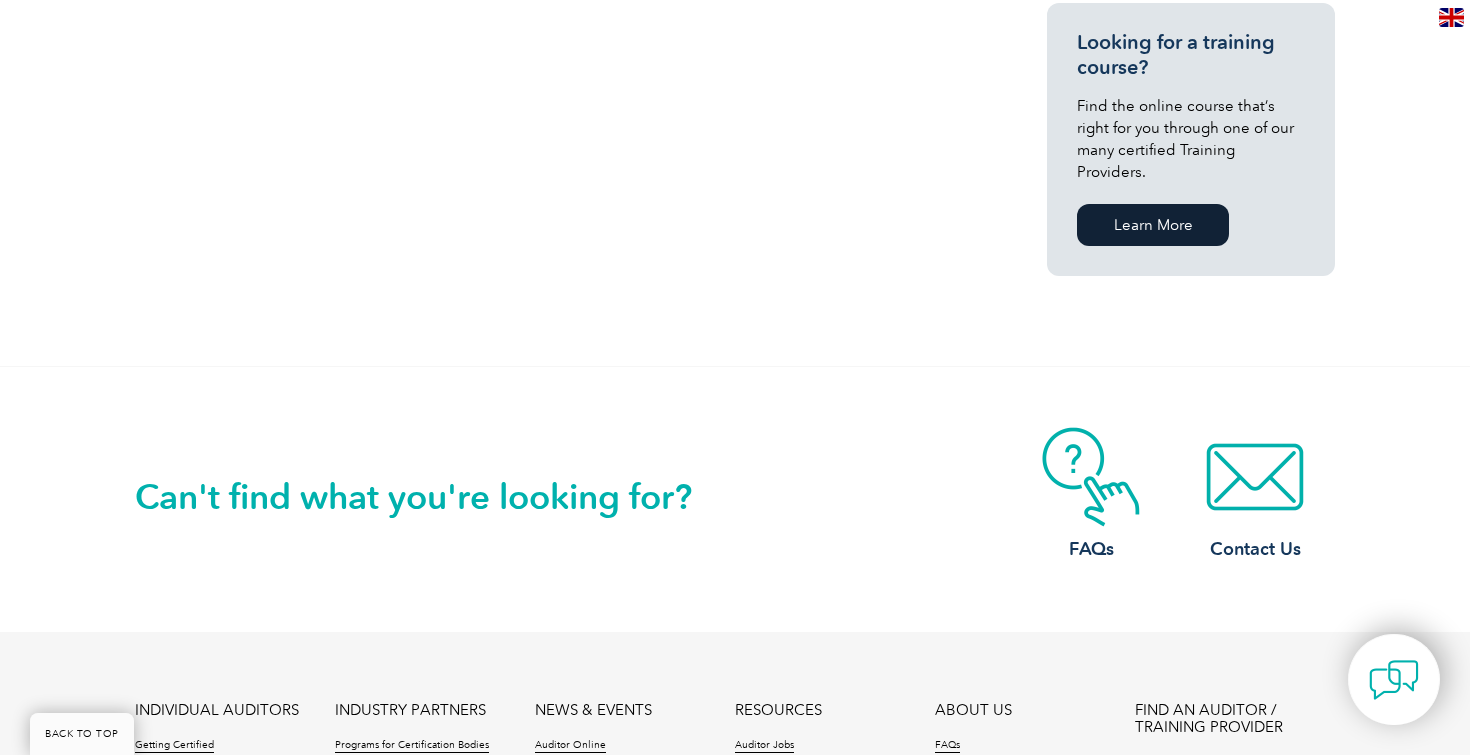 click on "Learn More" at bounding box center [1153, 225] 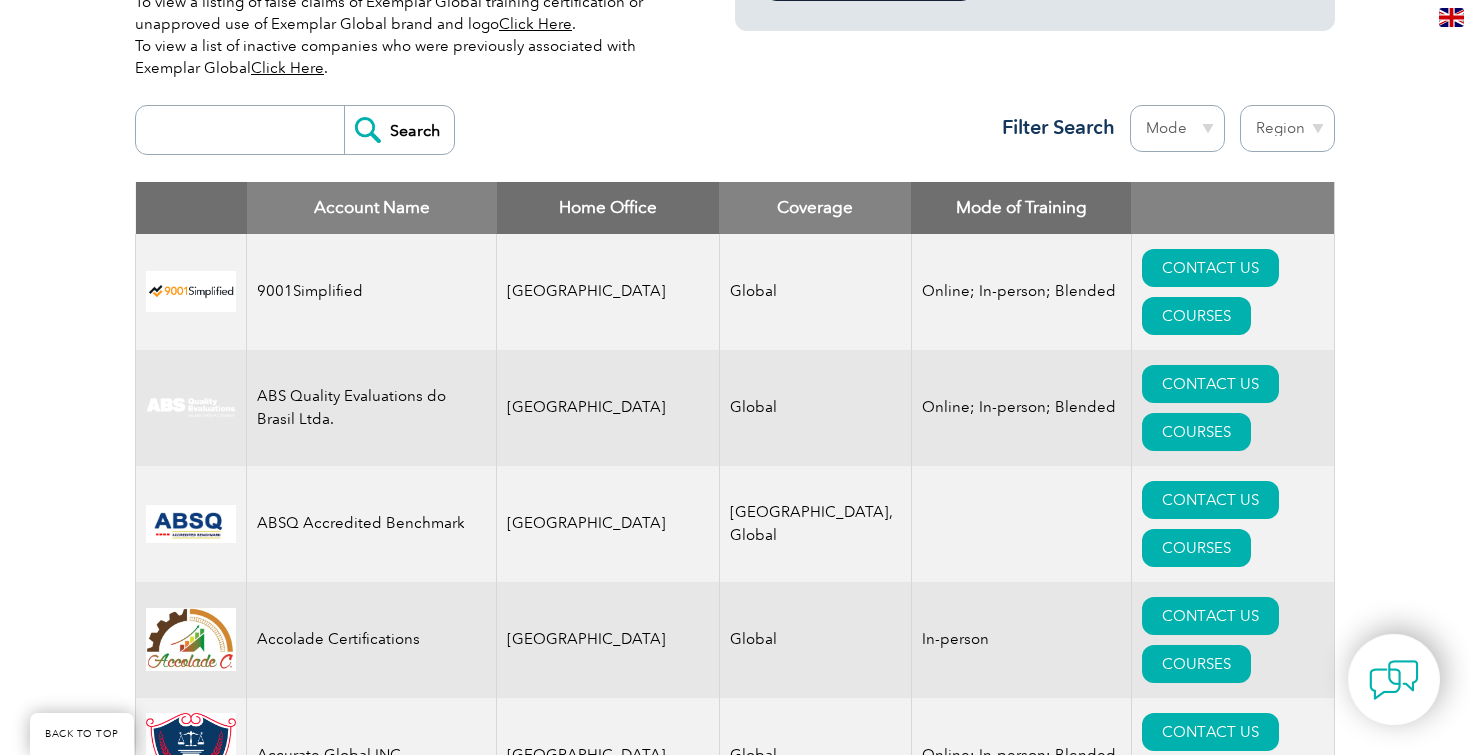 scroll, scrollTop: 698, scrollLeft: 0, axis: vertical 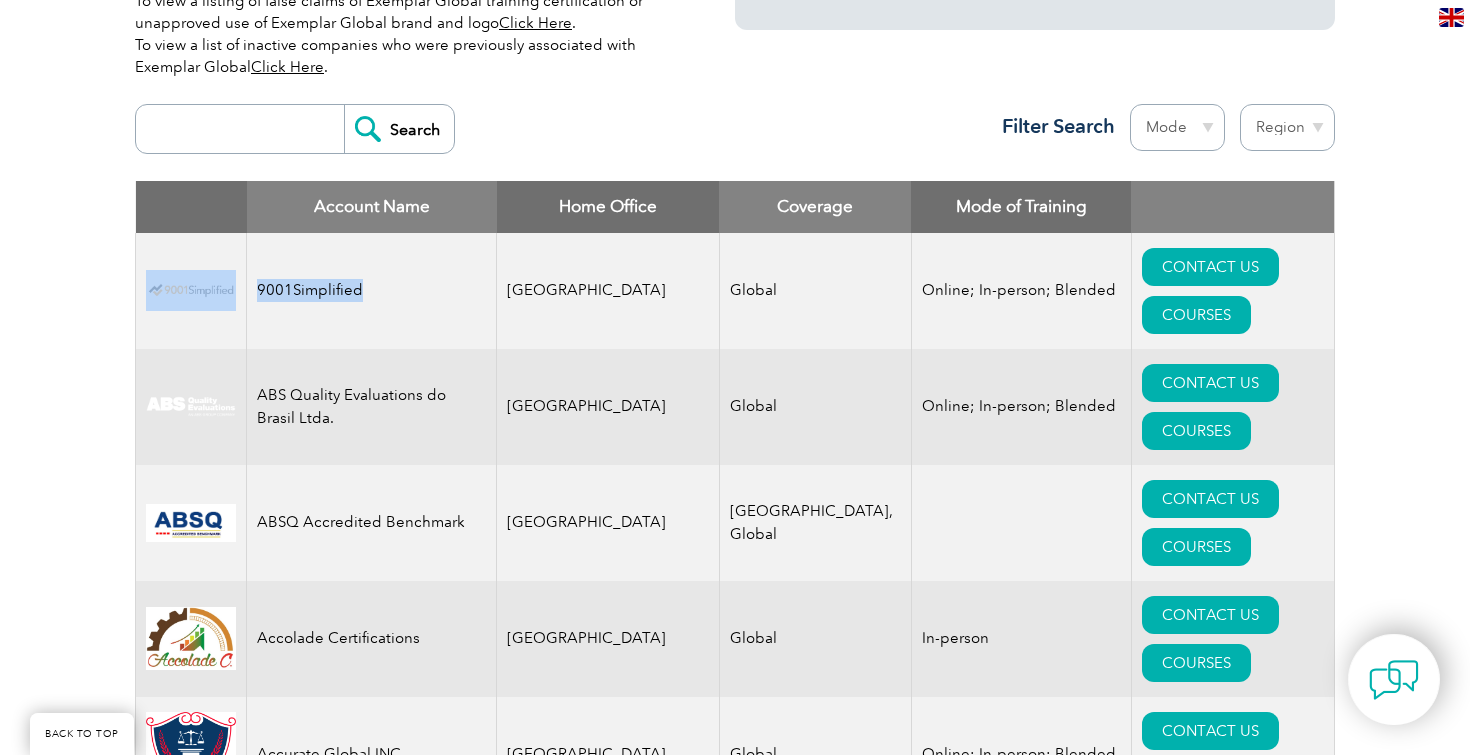 drag, startPoint x: 365, startPoint y: 264, endPoint x: 245, endPoint y: 267, distance: 120.03749 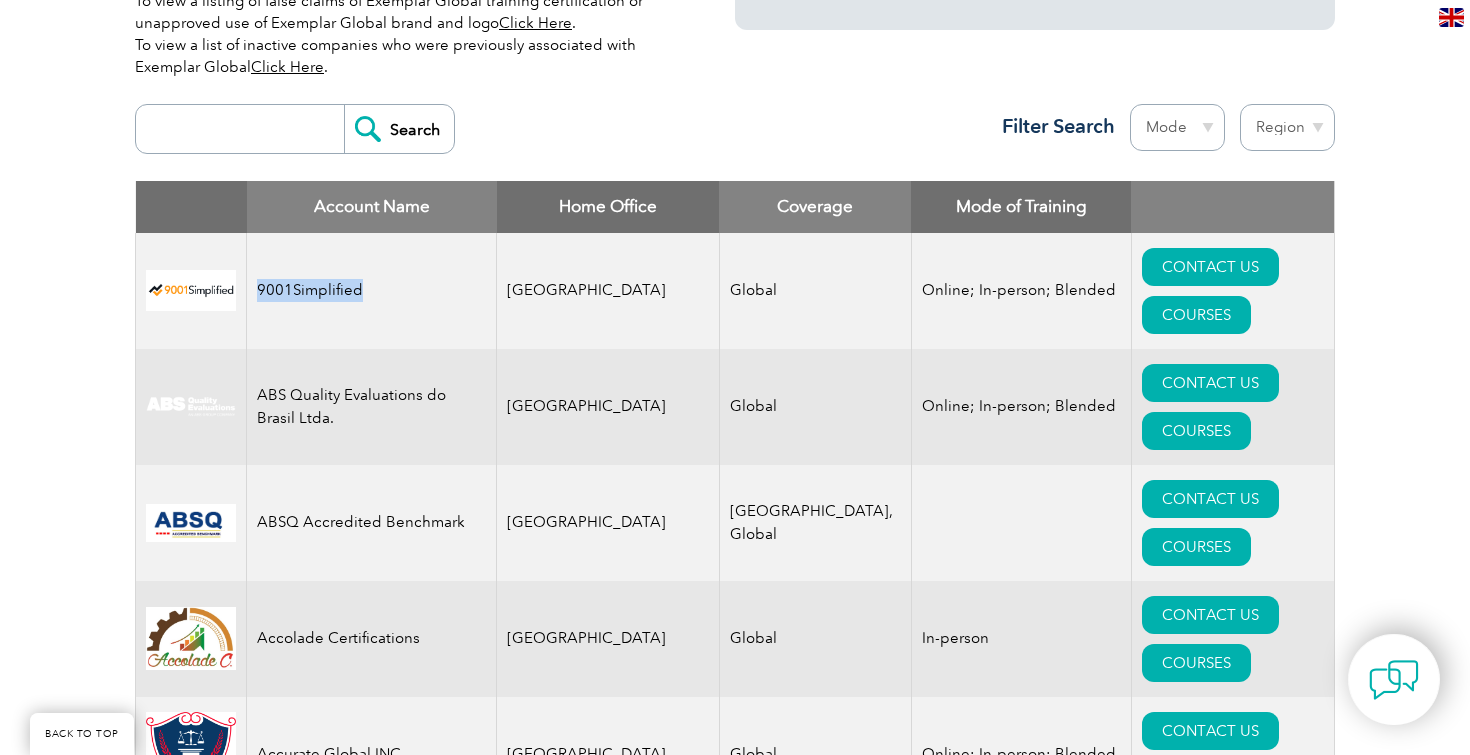 drag, startPoint x: 367, startPoint y: 269, endPoint x: 254, endPoint y: 263, distance: 113.15918 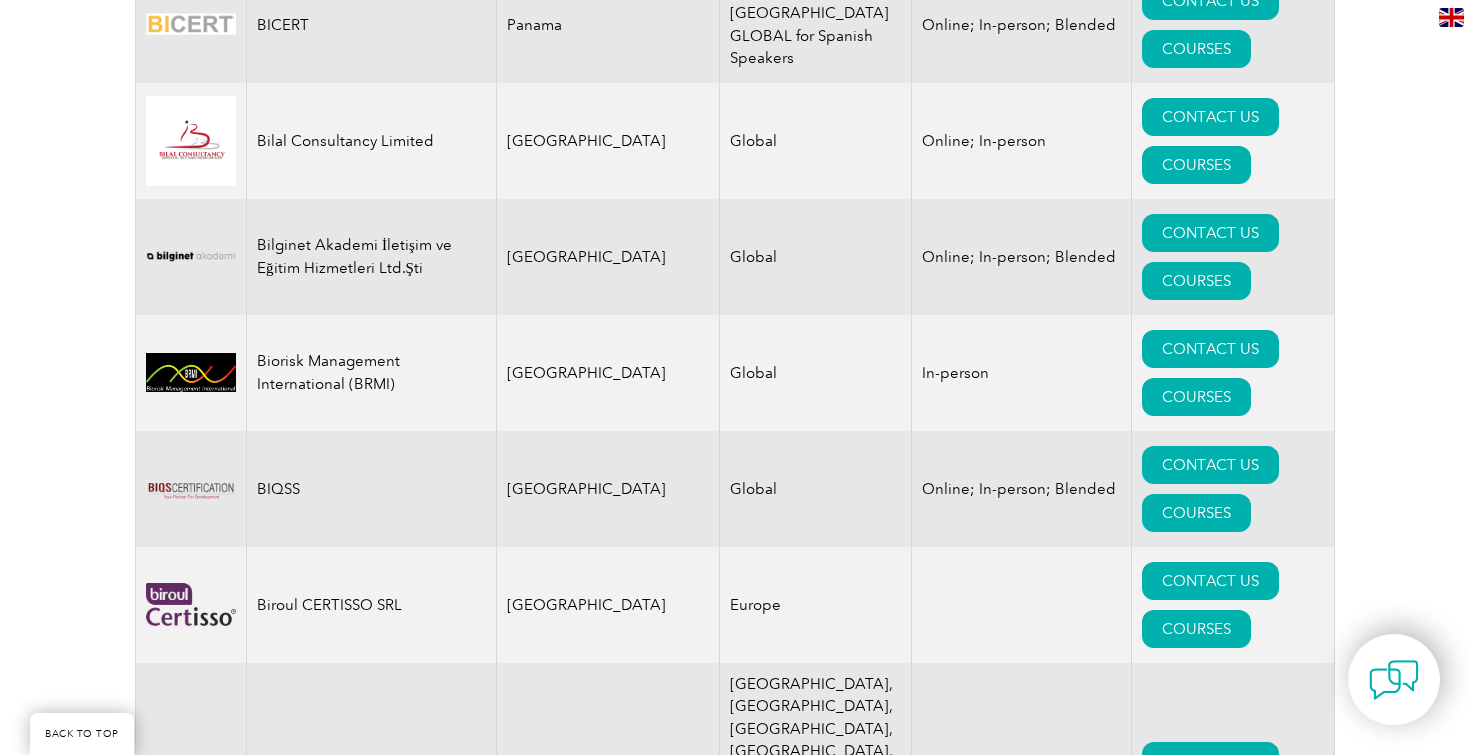 scroll, scrollTop: 3909, scrollLeft: 0, axis: vertical 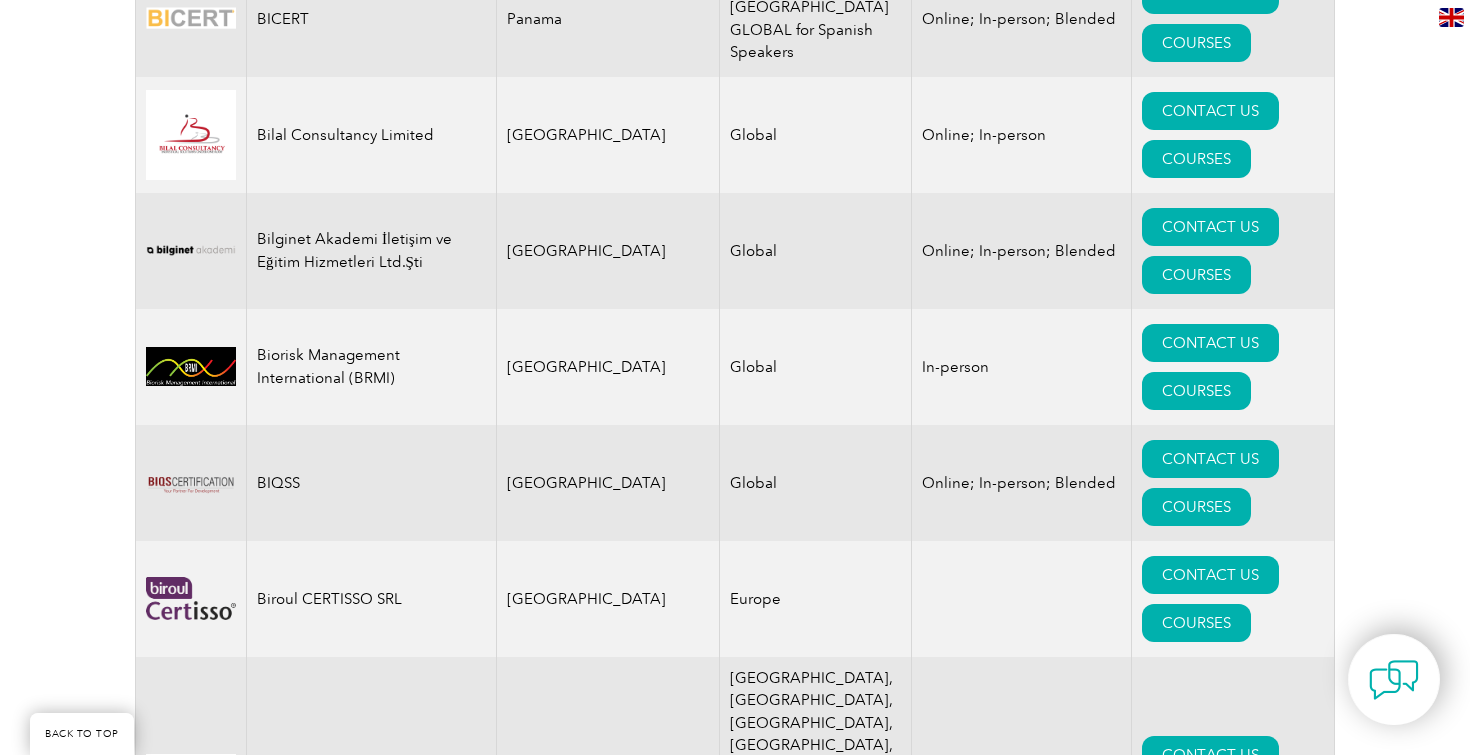 drag, startPoint x: 259, startPoint y: 389, endPoint x: 346, endPoint y: 395, distance: 87.20665 